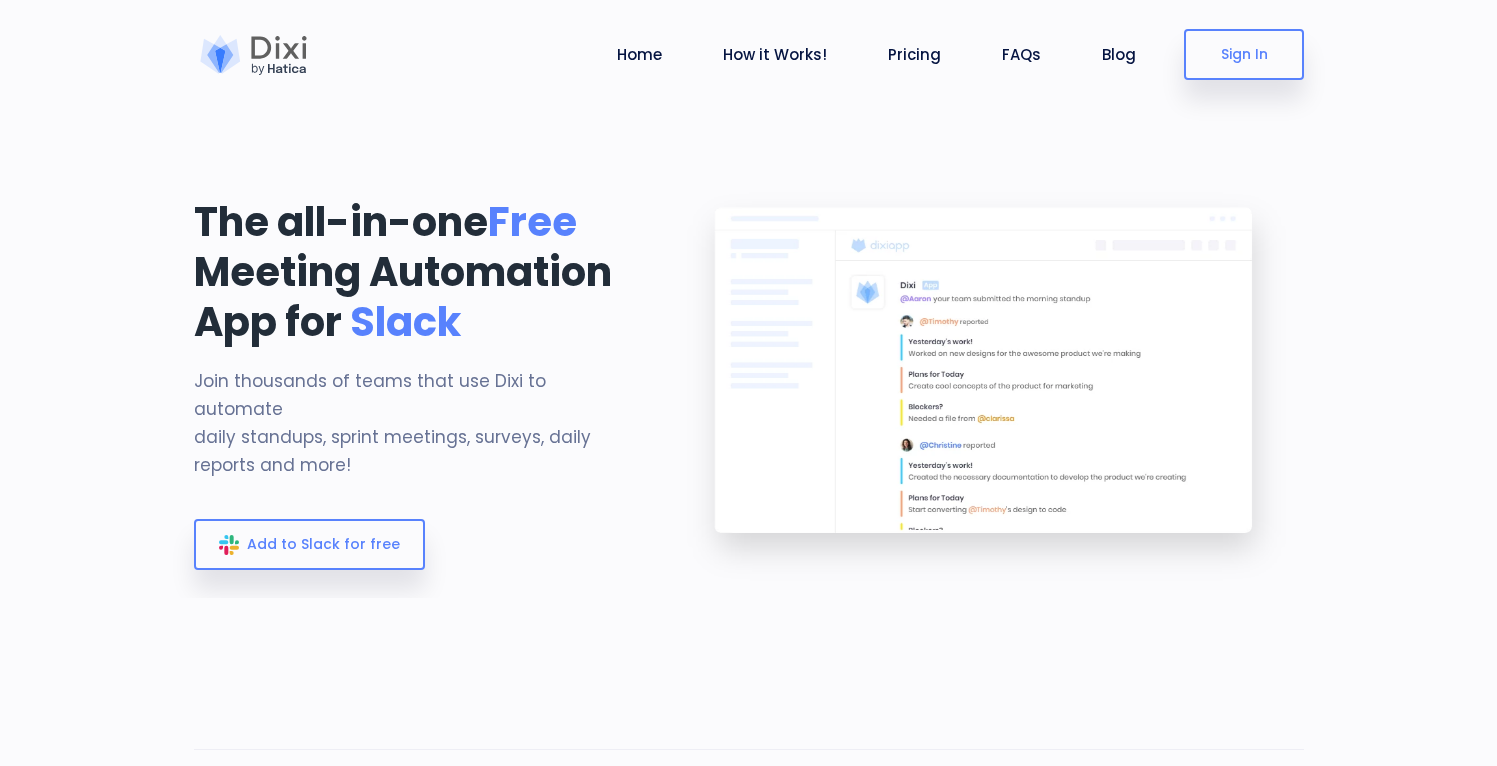 scroll, scrollTop: 0, scrollLeft: 0, axis: both 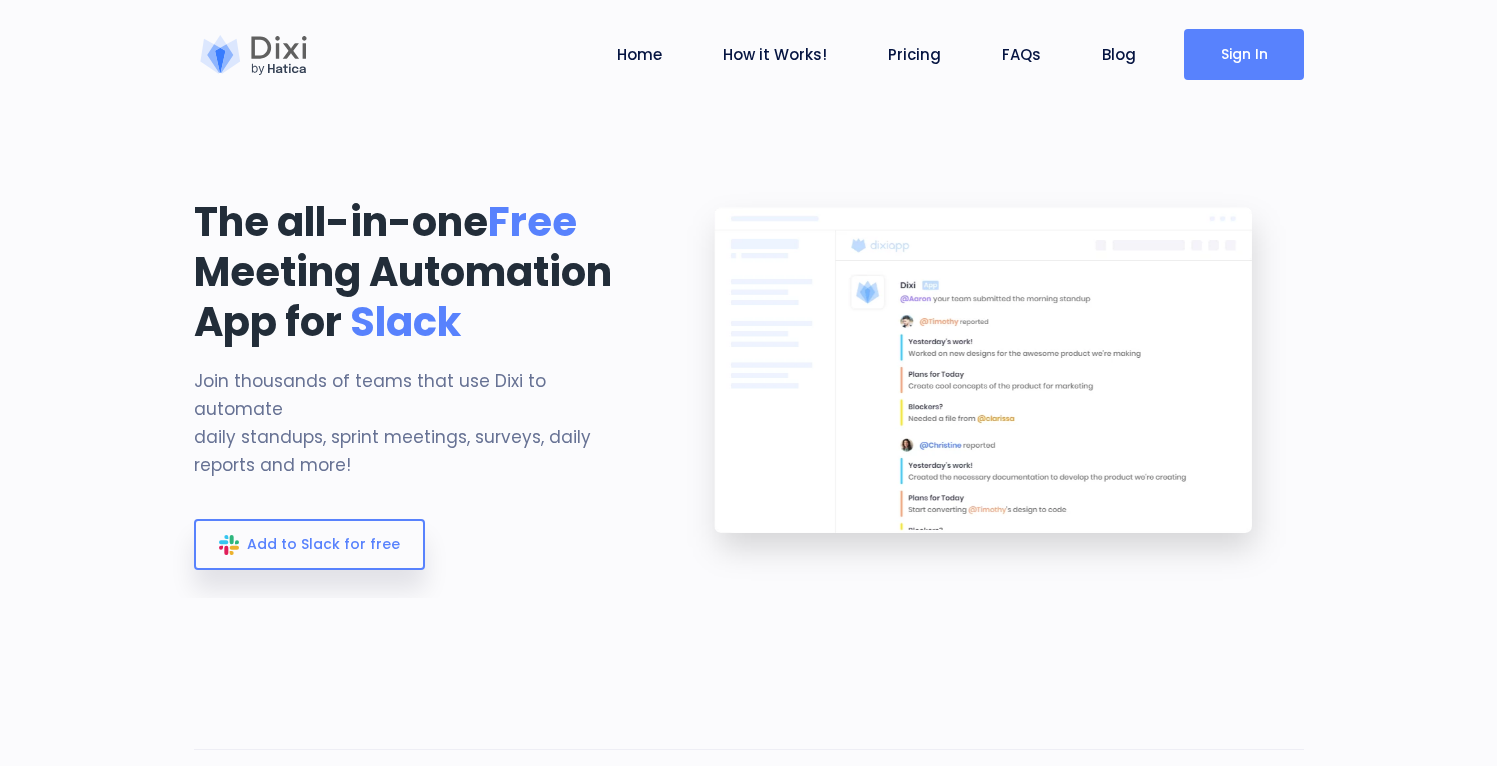 click on "Sign In" at bounding box center [1244, 54] 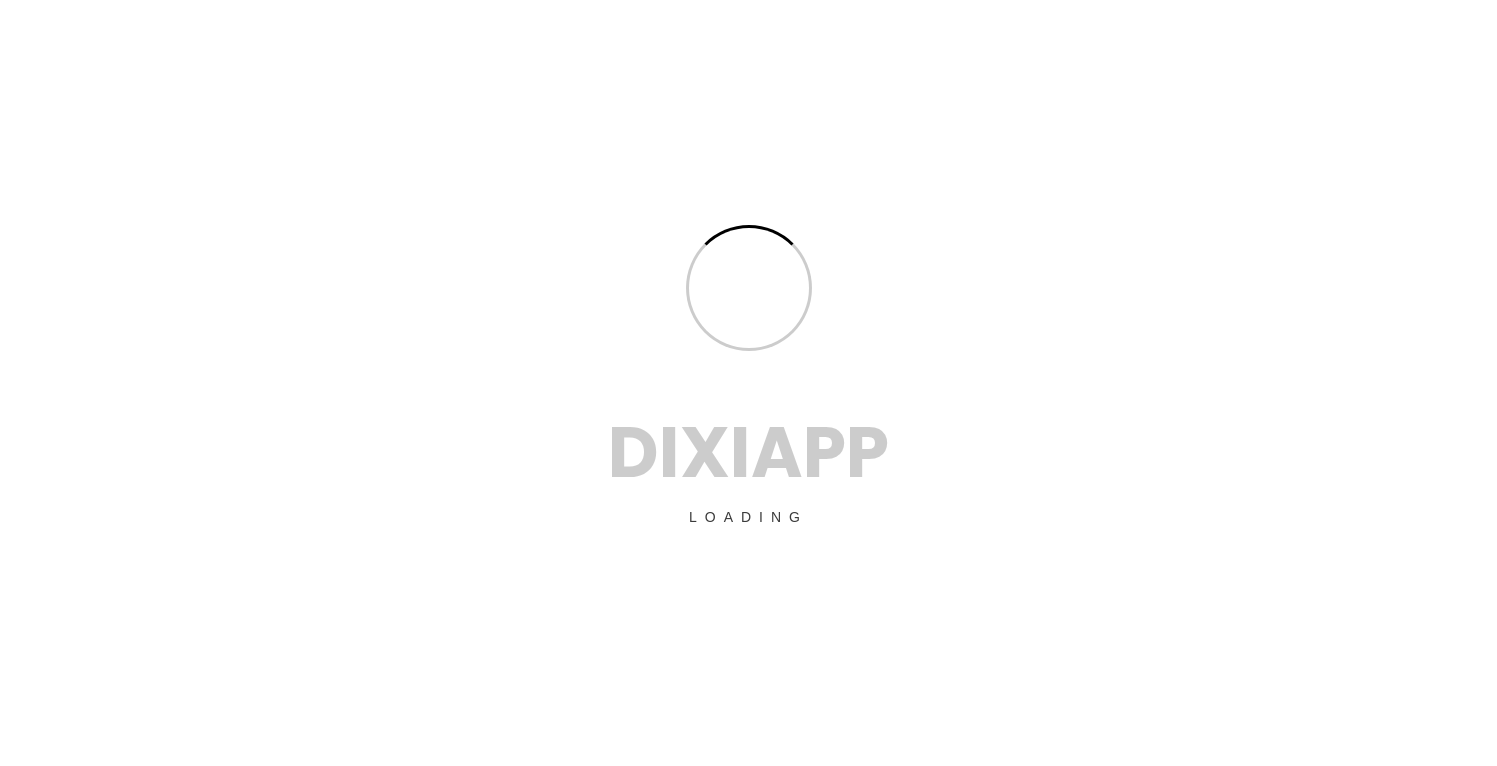 scroll, scrollTop: 0, scrollLeft: 0, axis: both 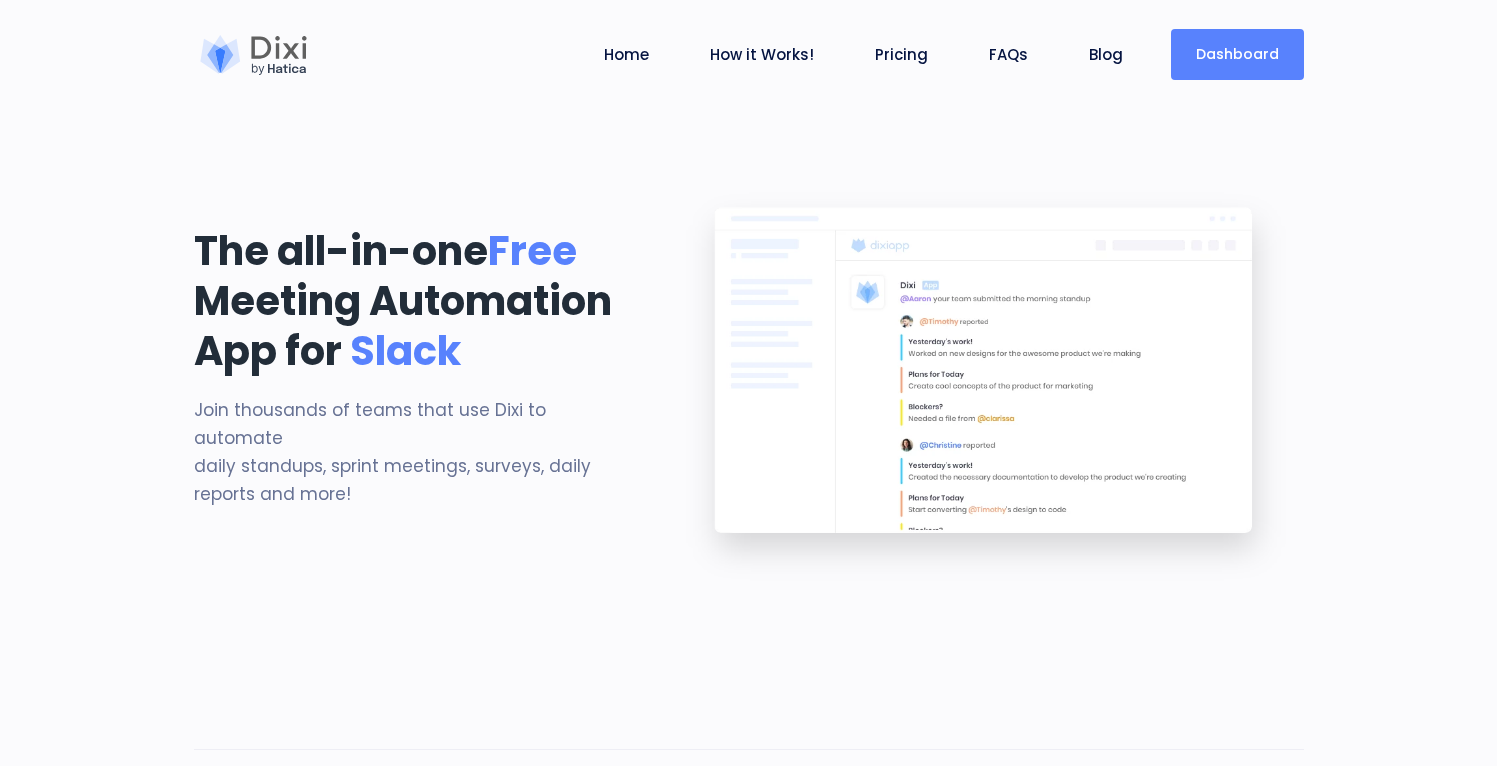 click on "Dashboard" at bounding box center [1237, 54] 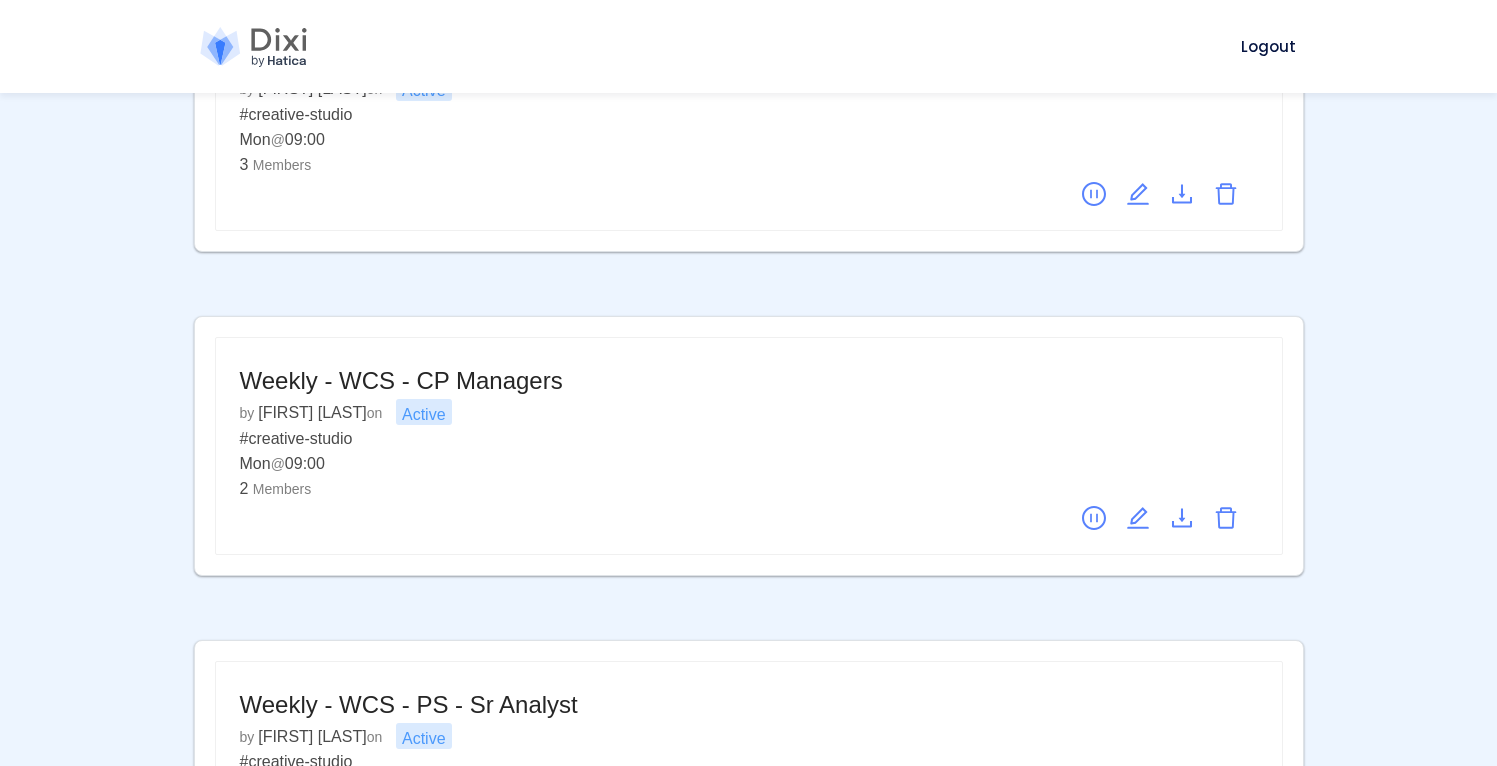 scroll, scrollTop: 1815, scrollLeft: 0, axis: vertical 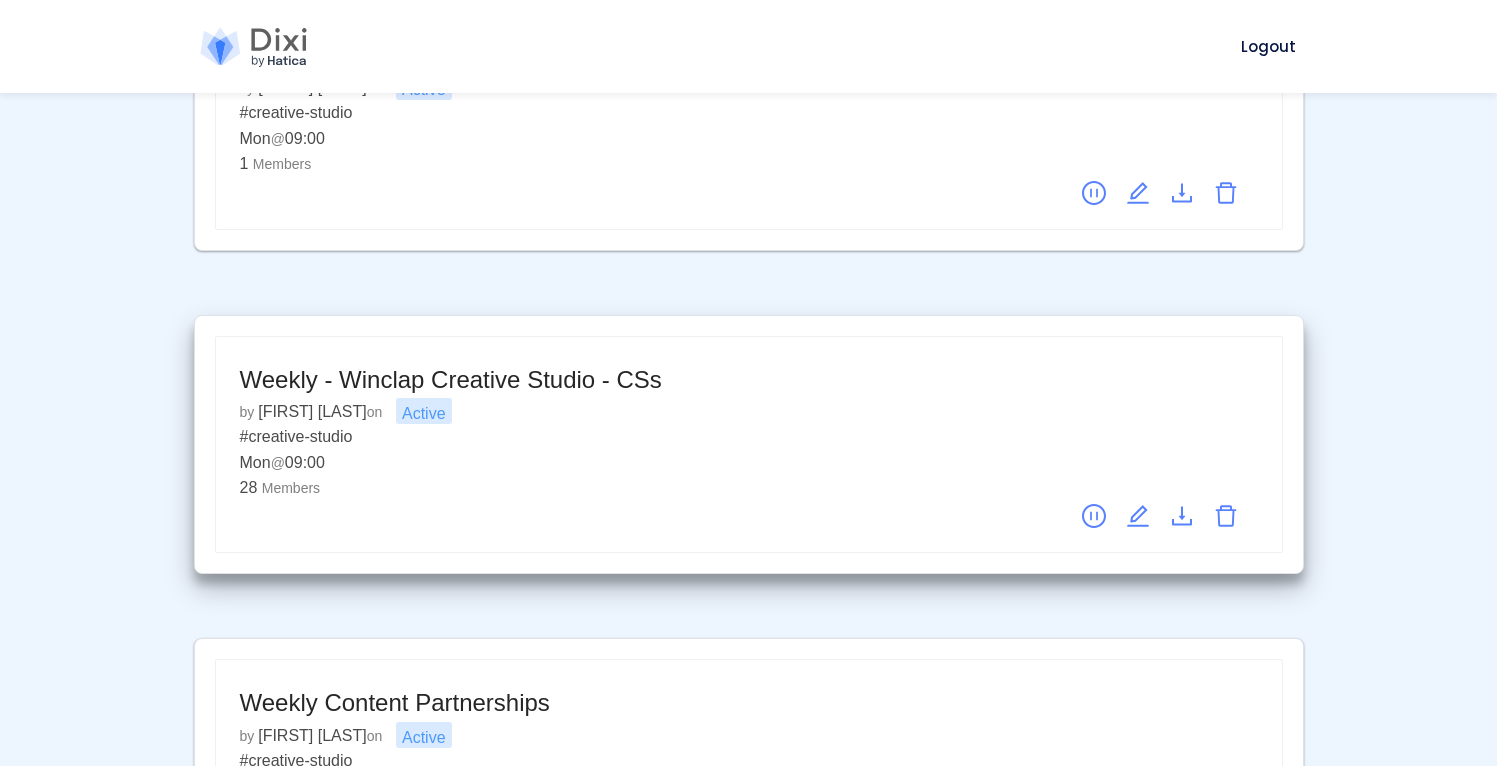 click on "Weekly - Winclap Creative Studio - CSs Active by [FIRST] [LAST] on # creative-studio Mon @ 09:00 28 Members" at bounding box center [749, 430] 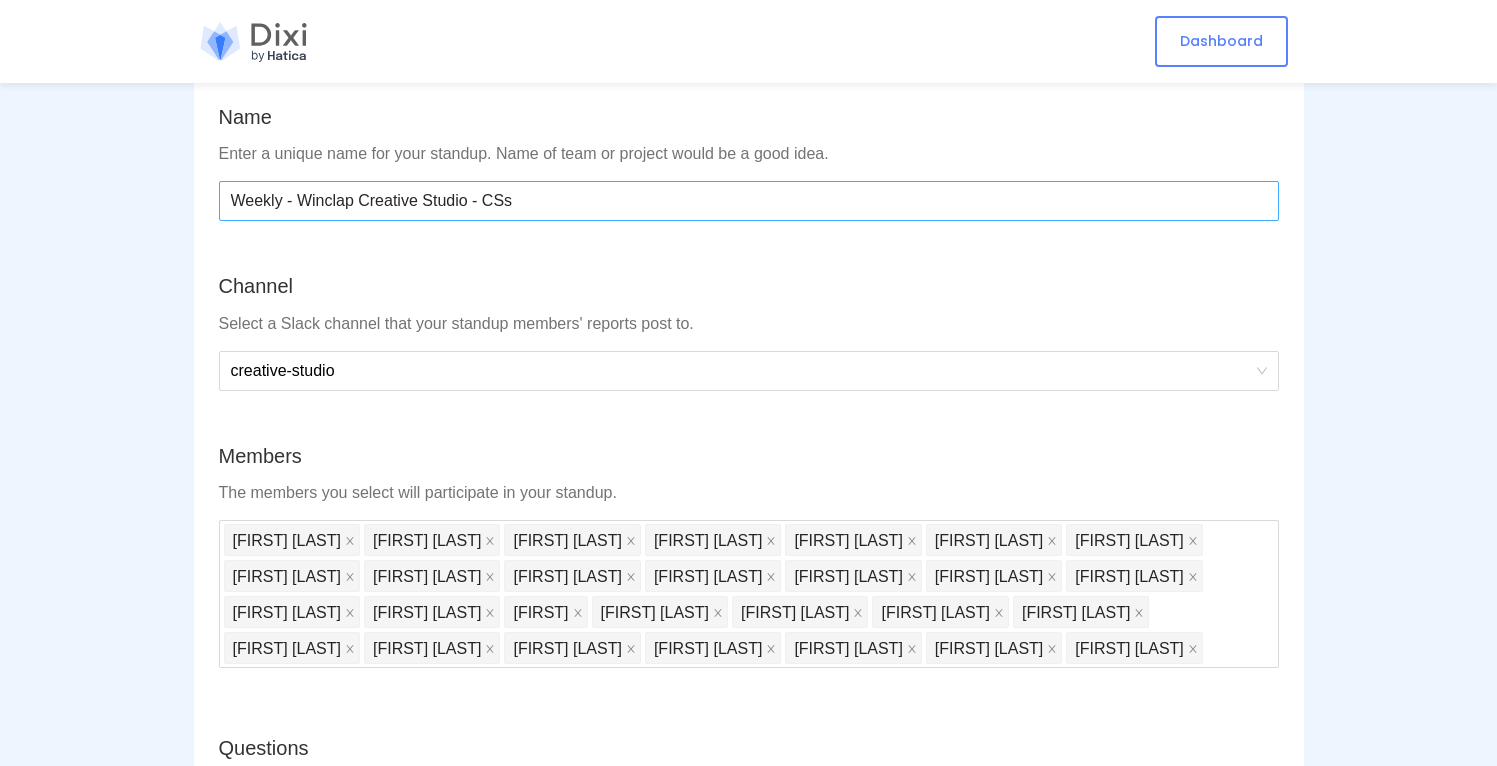 scroll, scrollTop: 0, scrollLeft: 0, axis: both 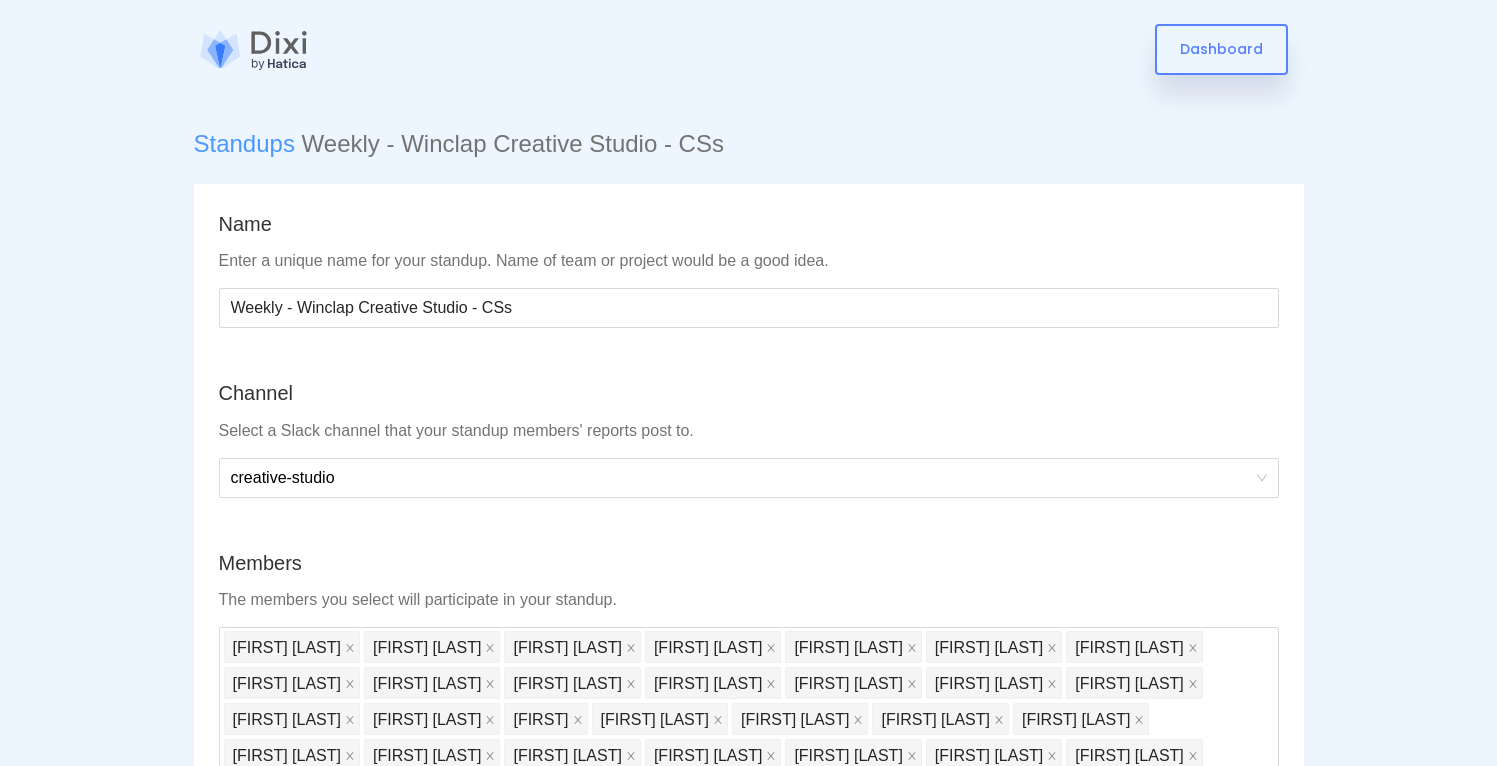 click on "Standups" at bounding box center [244, 143] 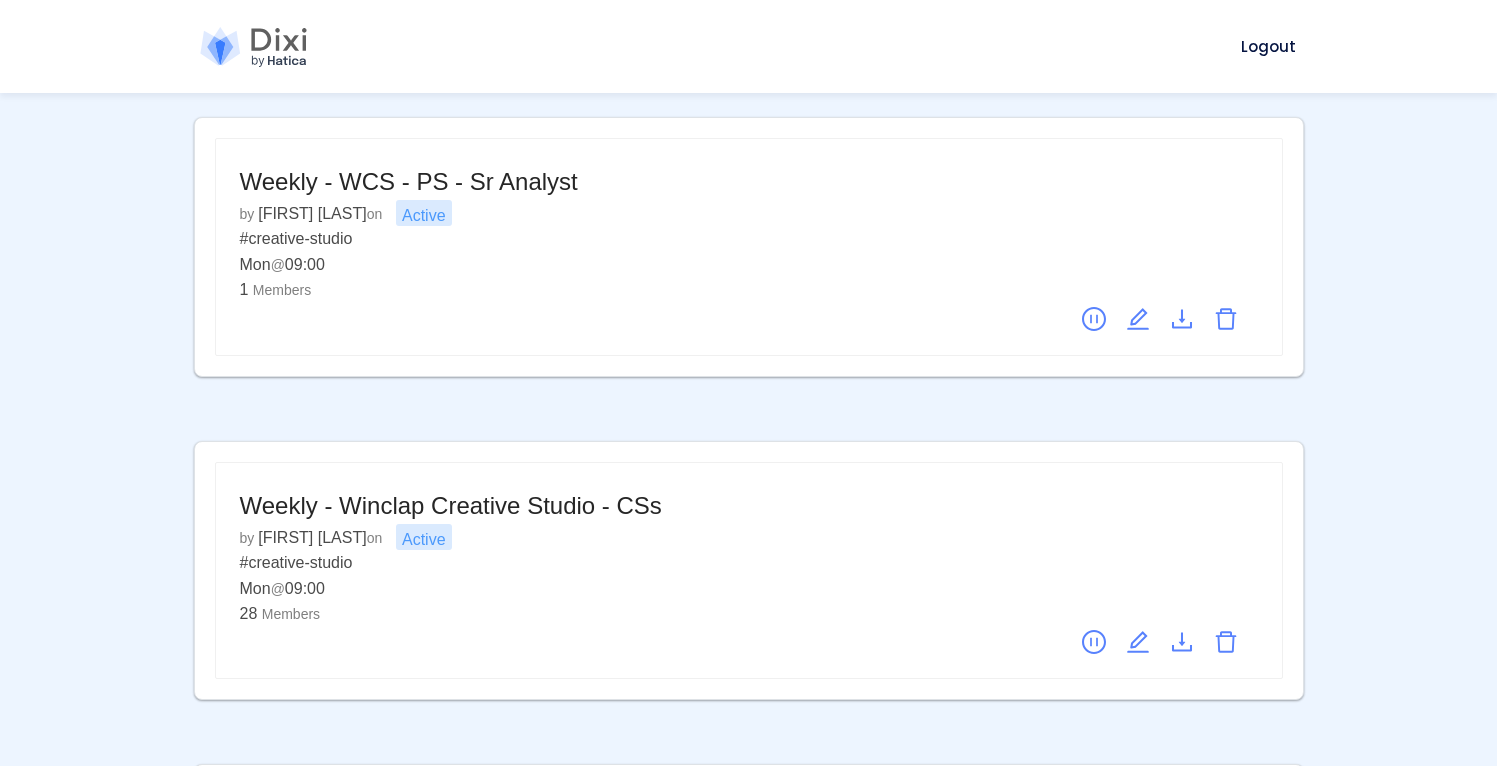 scroll, scrollTop: 0, scrollLeft: 0, axis: both 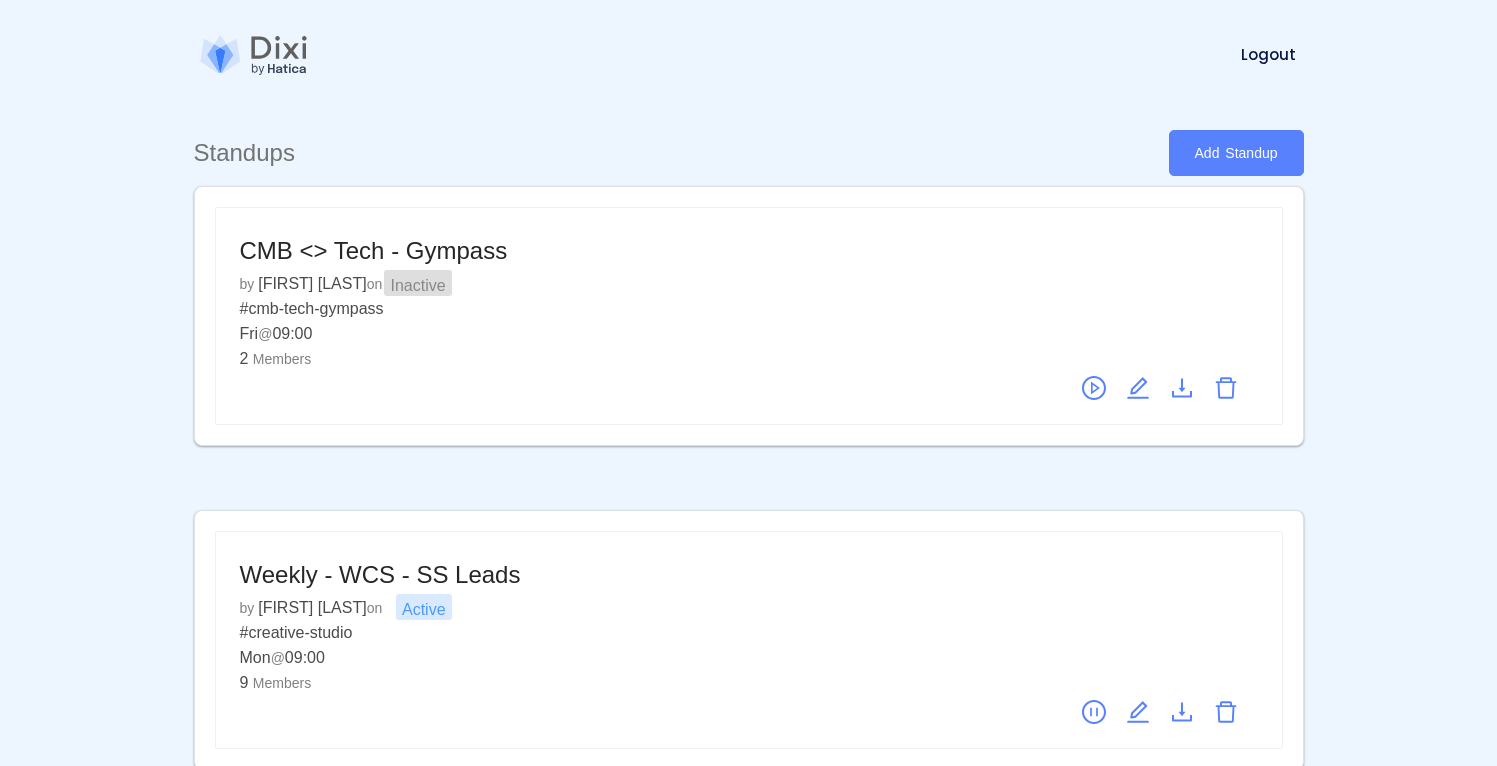 click on "Home How it Works! Pricing FAQs Blog Logout Dashboard" at bounding box center [817, 54] 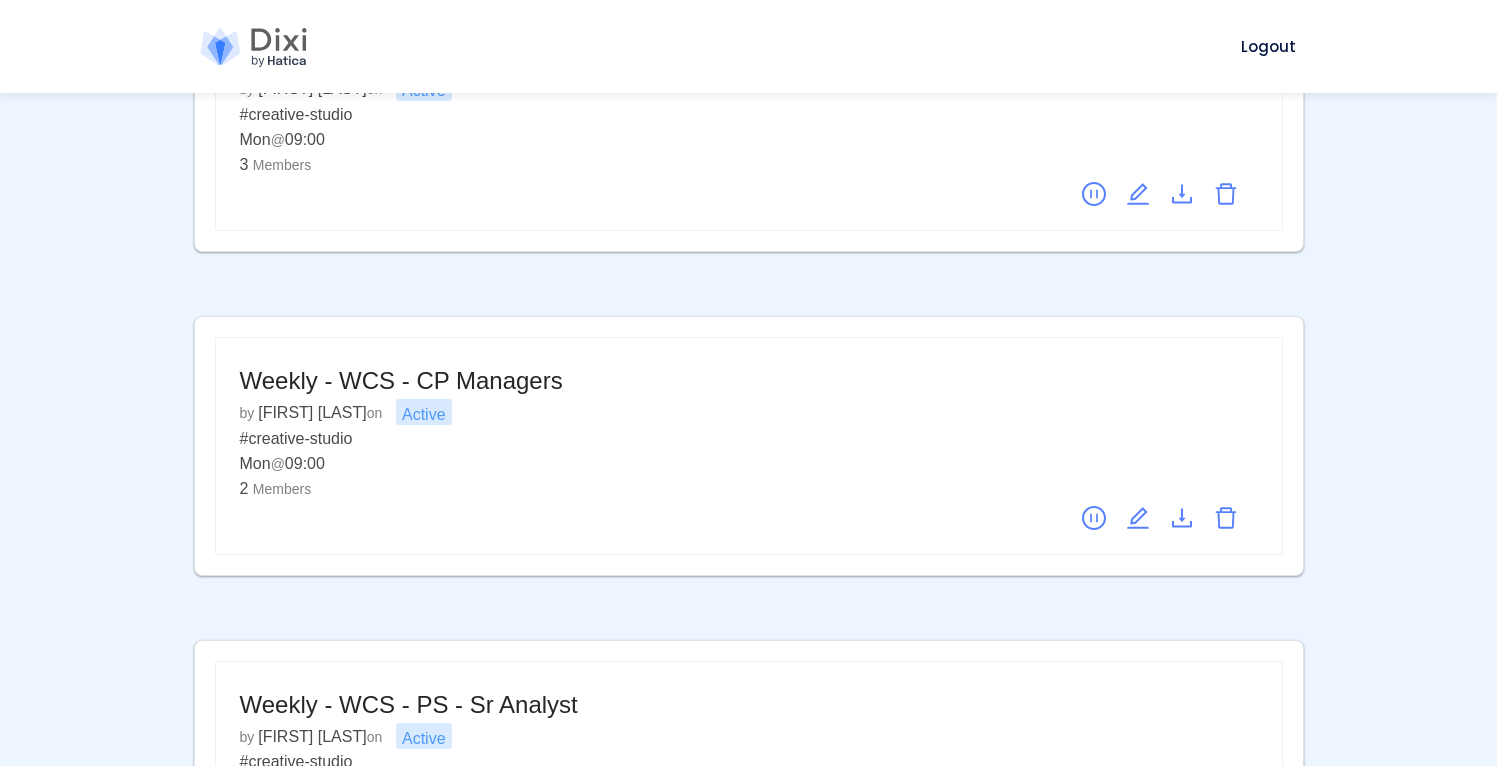 scroll, scrollTop: 1815, scrollLeft: 0, axis: vertical 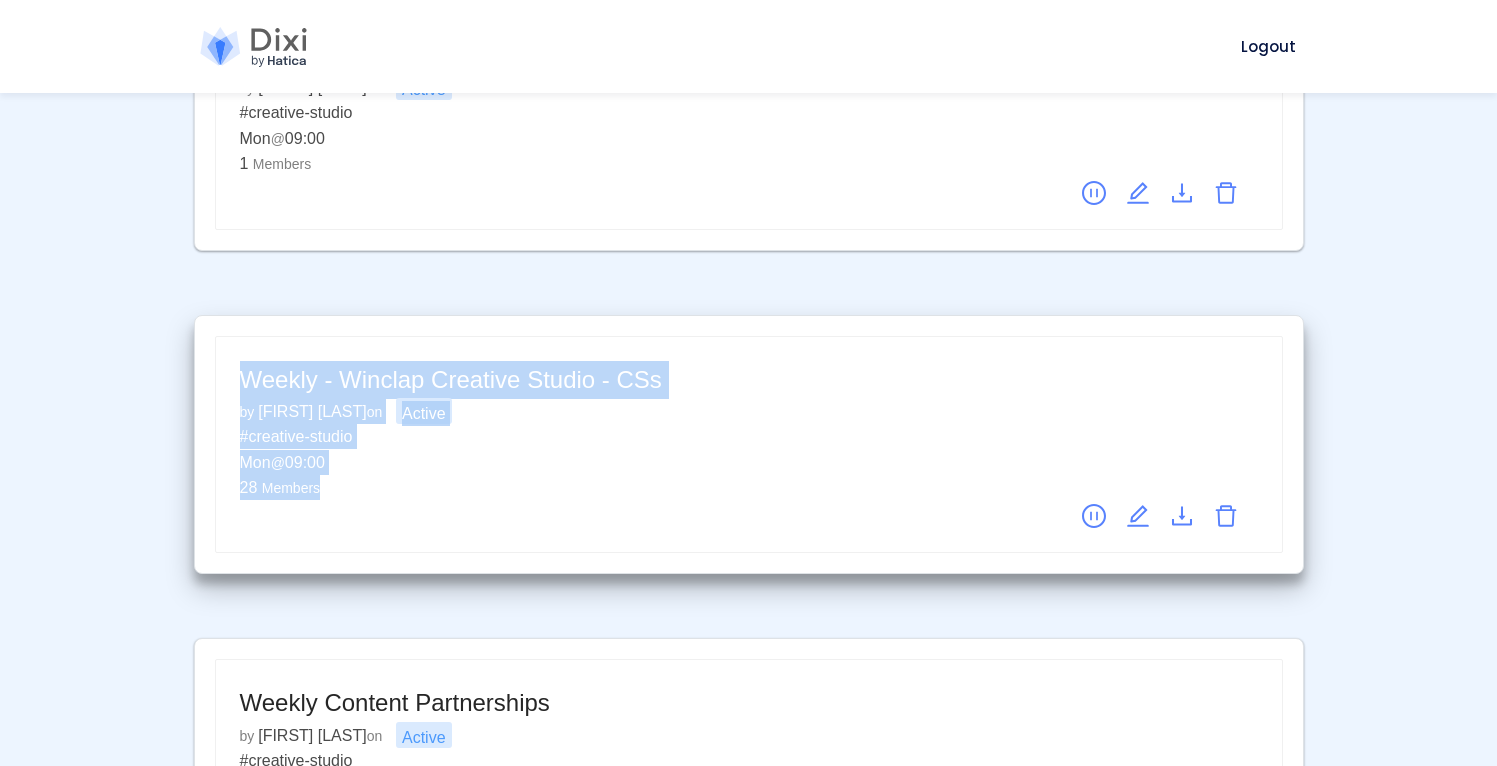 drag, startPoint x: 248, startPoint y: 381, endPoint x: 364, endPoint y: 489, distance: 158.4929 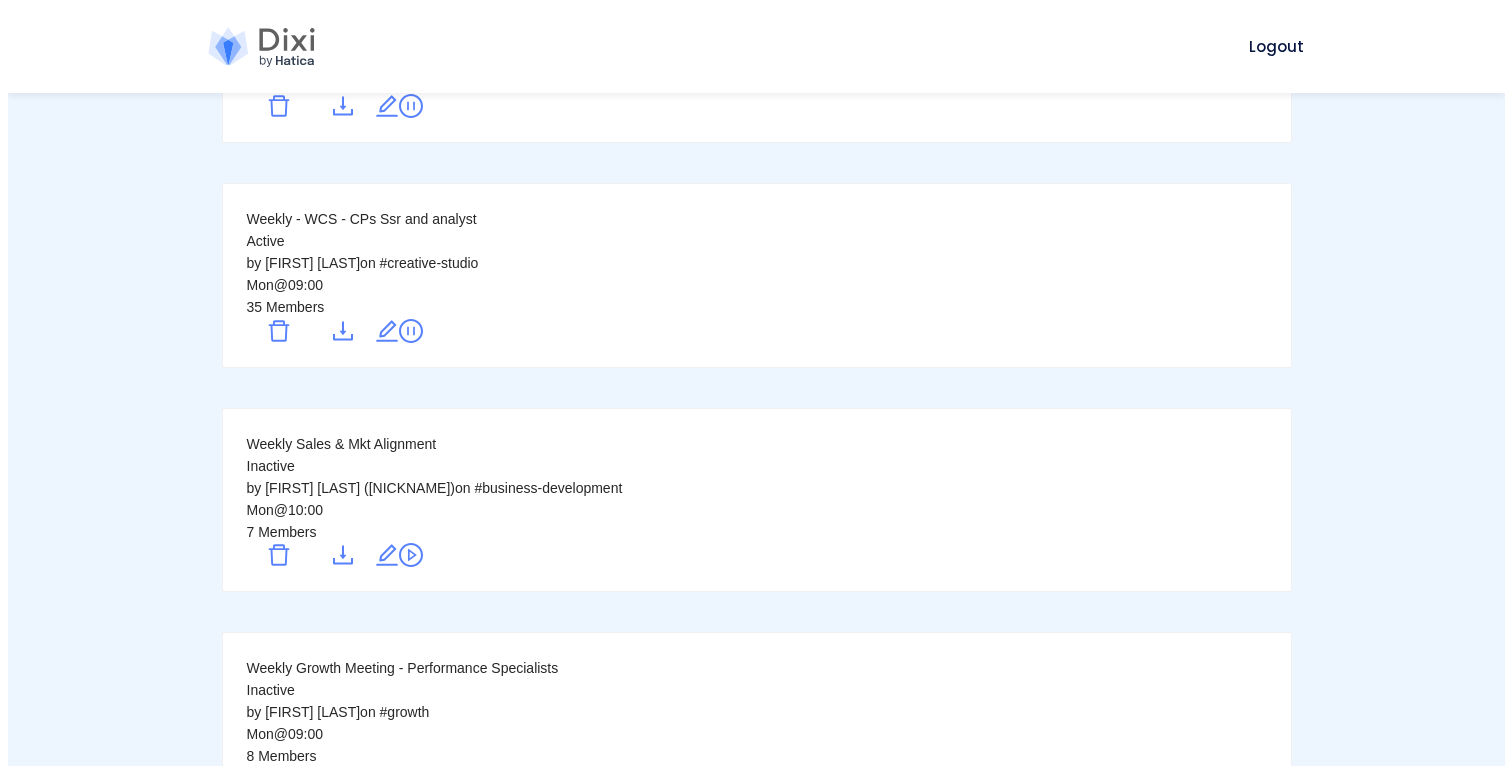 scroll, scrollTop: 0, scrollLeft: 0, axis: both 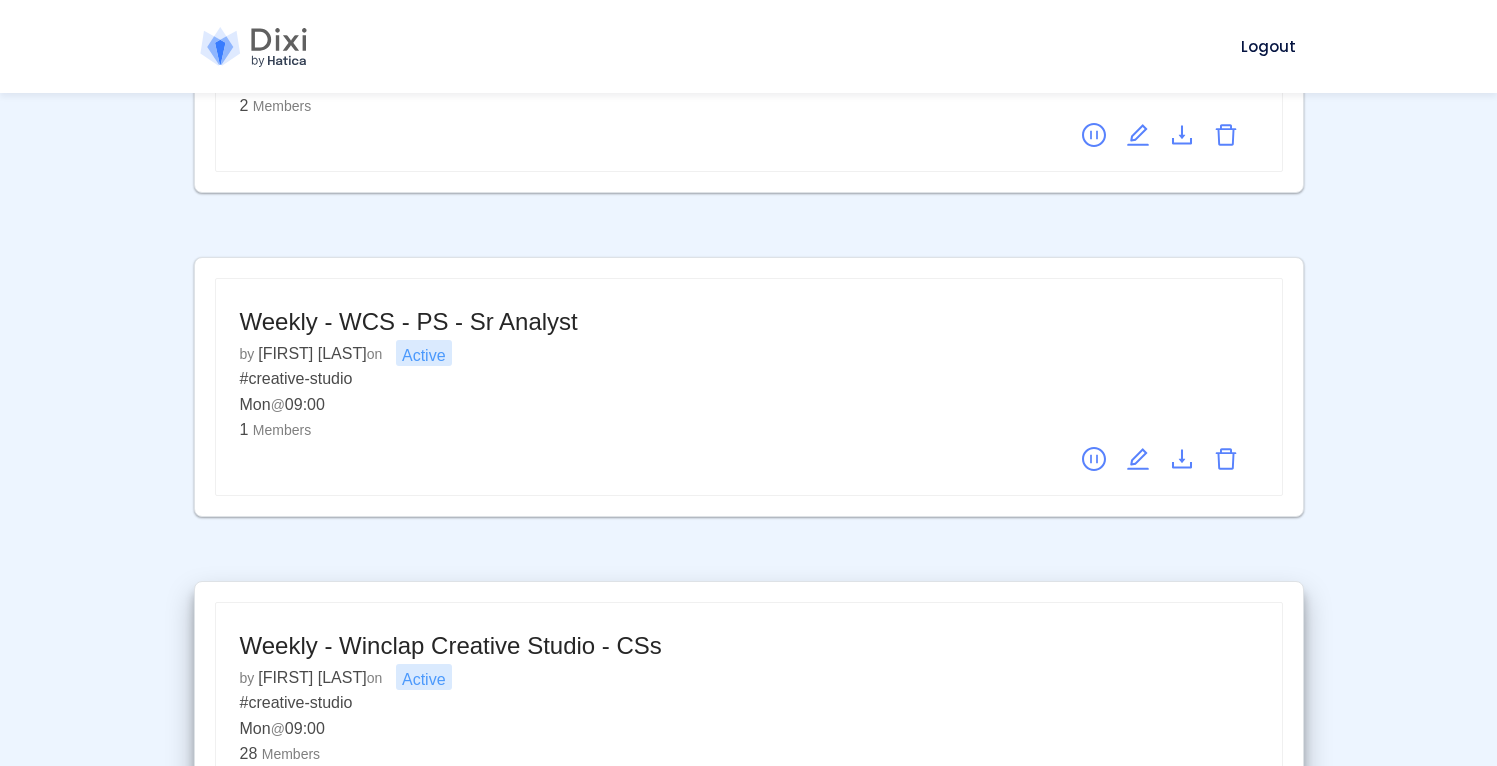 click on "Weekly - Winclap Creative Studio - CSs" at bounding box center (643, 646) 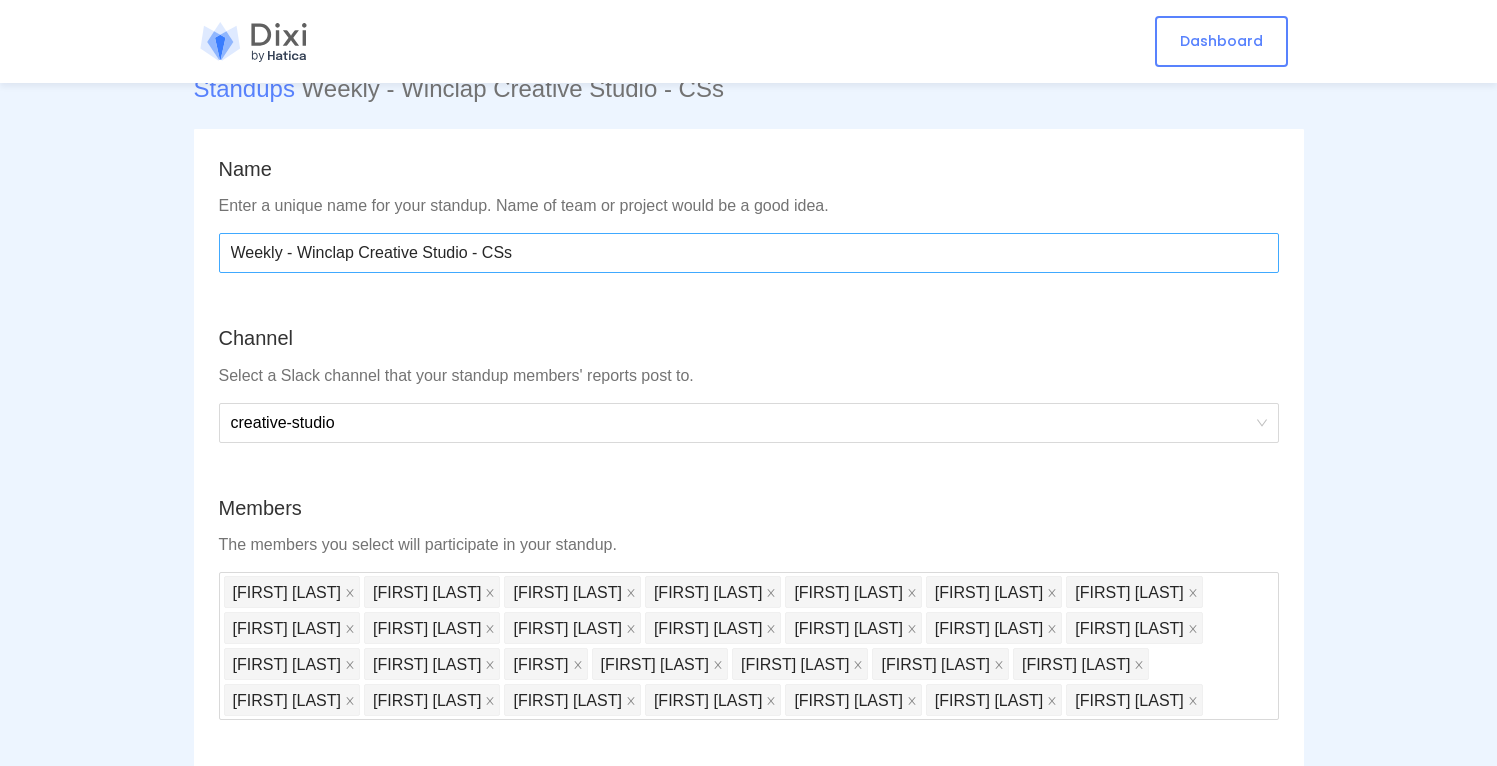 scroll, scrollTop: 0, scrollLeft: 0, axis: both 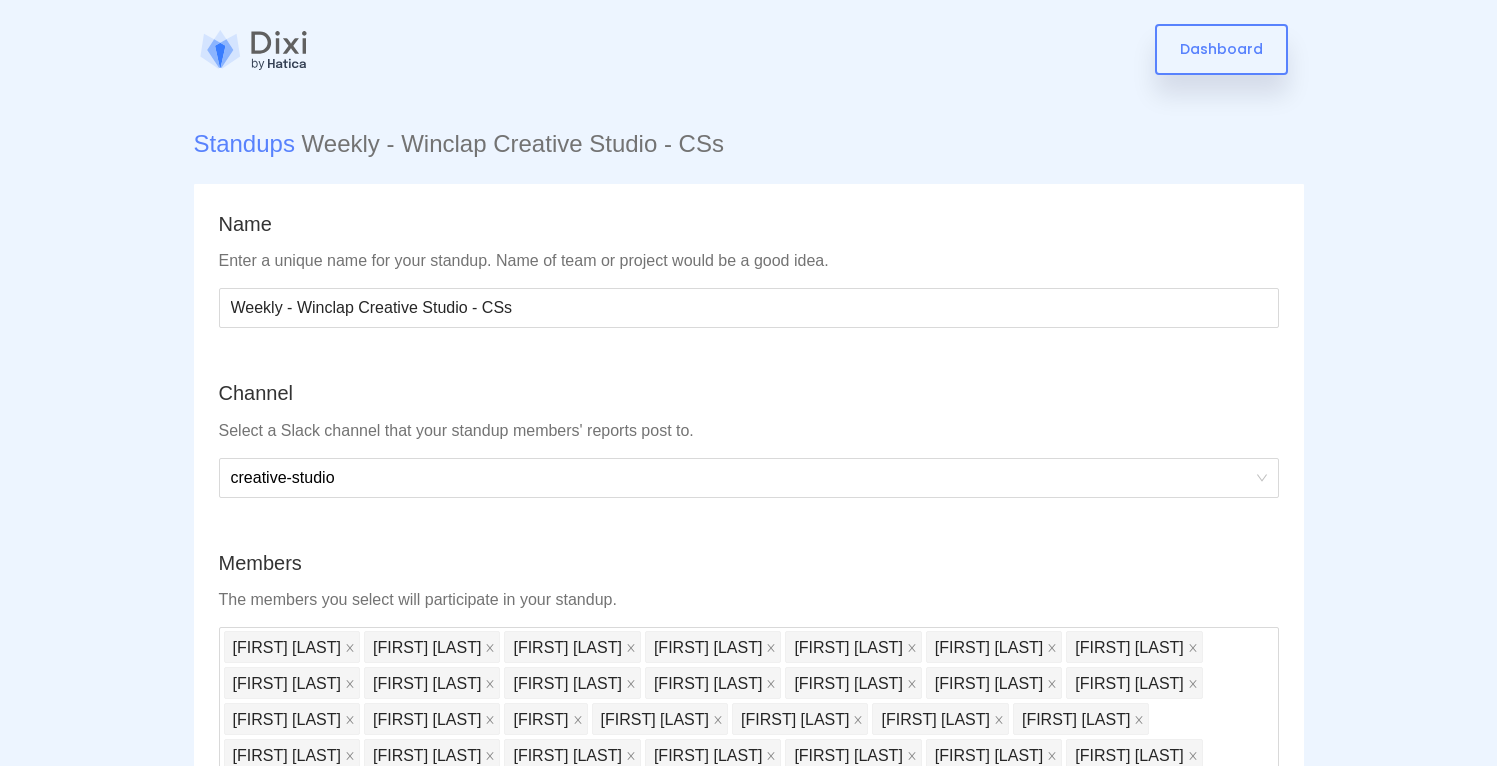click at bounding box center [254, 50] 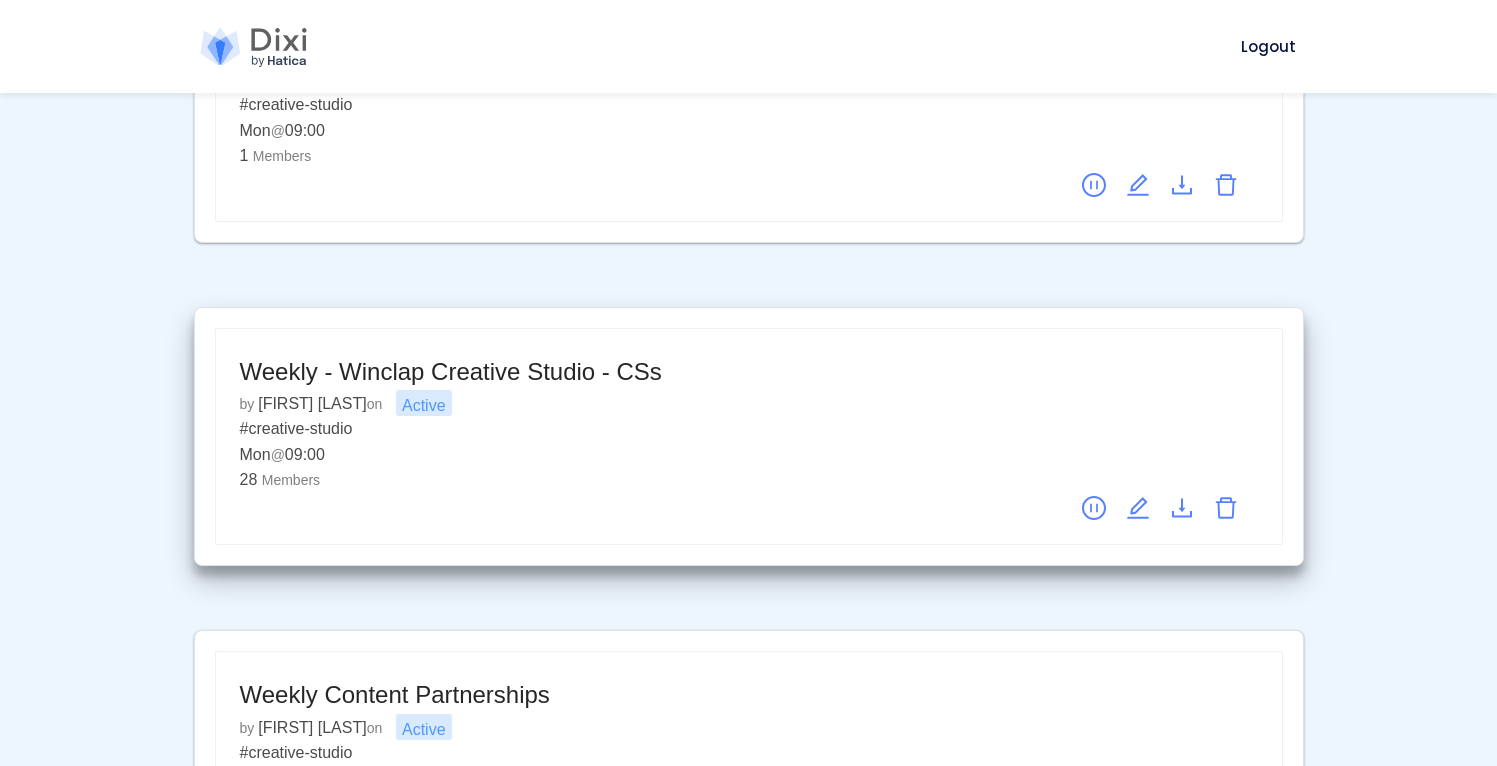scroll, scrollTop: 1833, scrollLeft: 0, axis: vertical 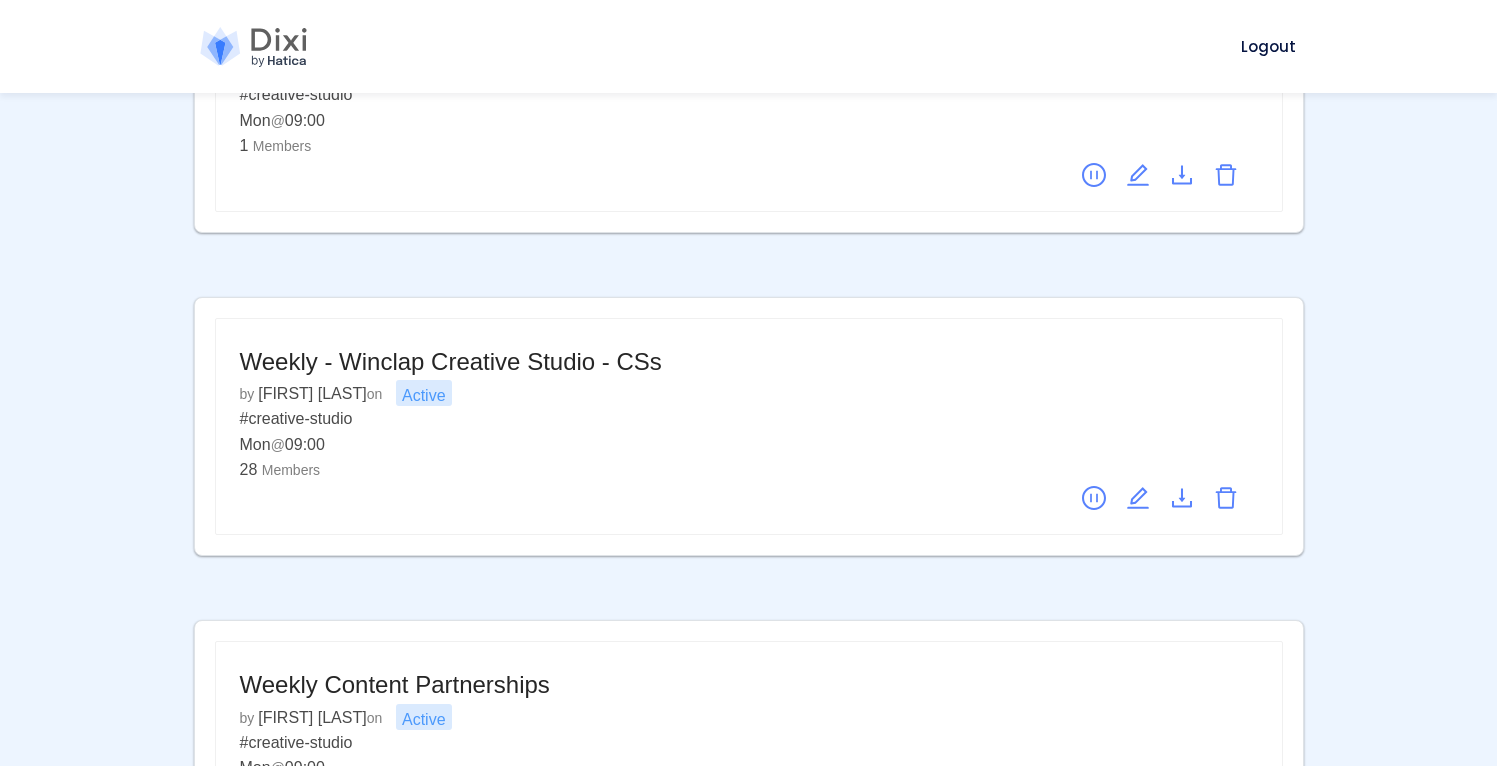 click on "Members" at bounding box center (291, 470) 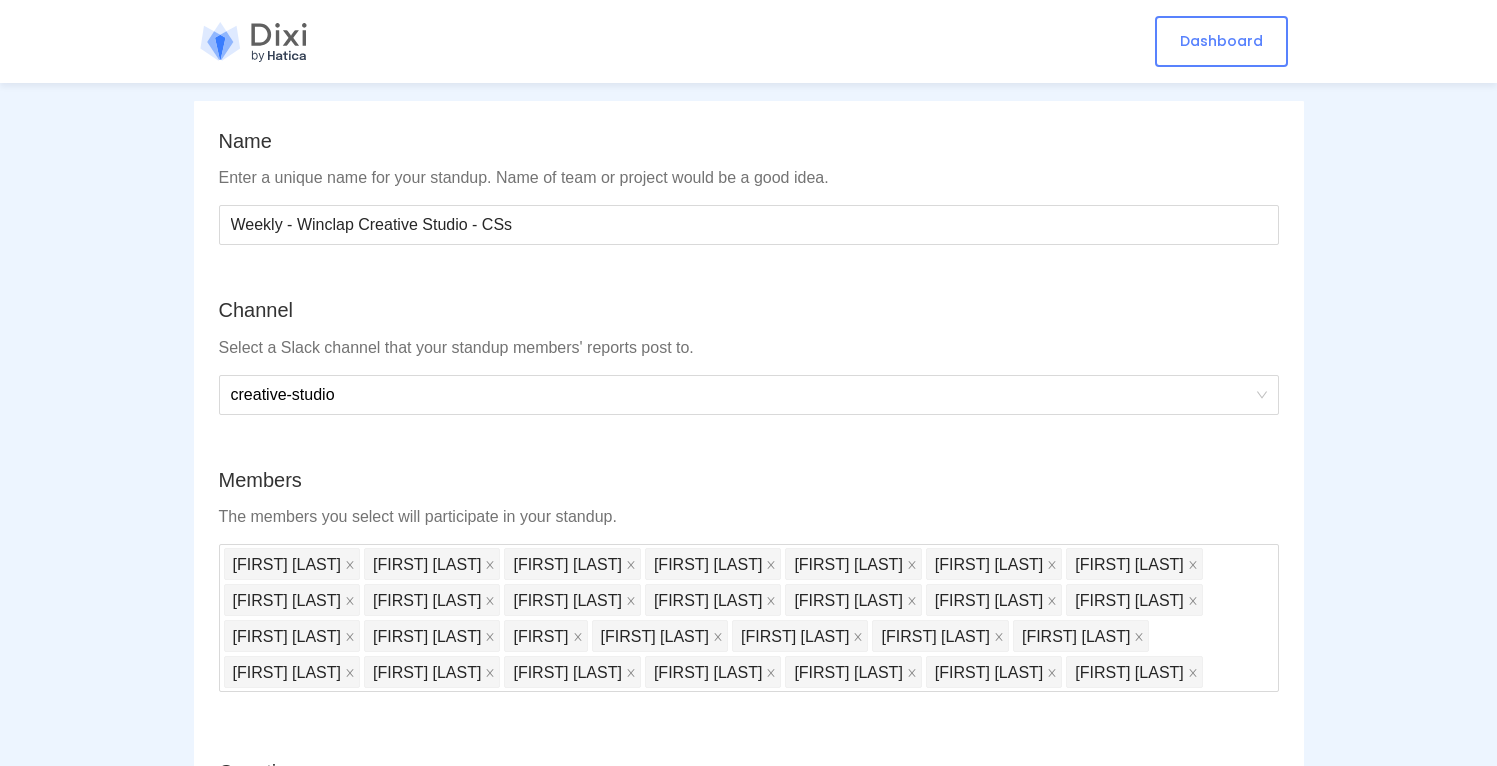 scroll, scrollTop: 0, scrollLeft: 0, axis: both 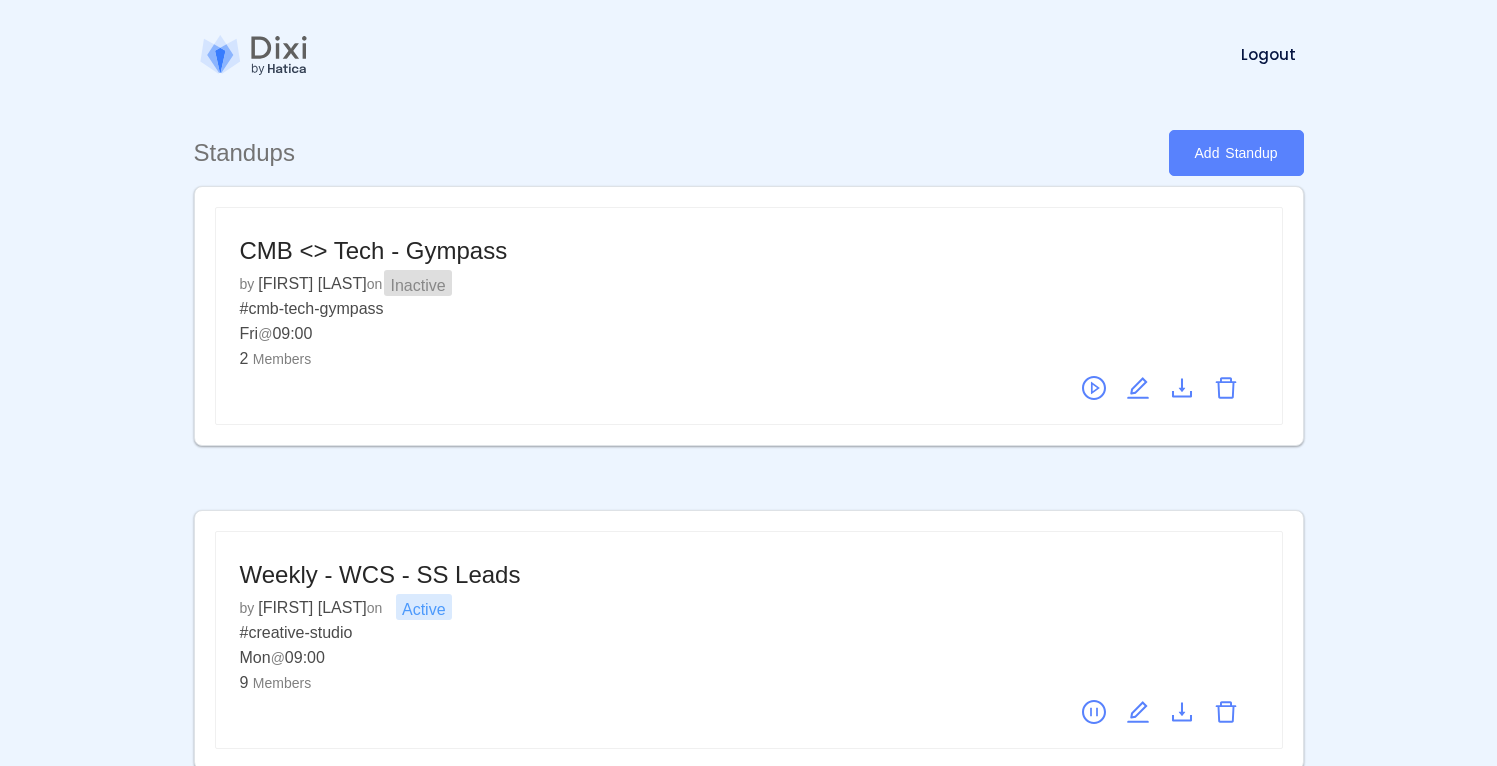 drag, startPoint x: 386, startPoint y: 88, endPoint x: 672, endPoint y: 1, distance: 298.9398 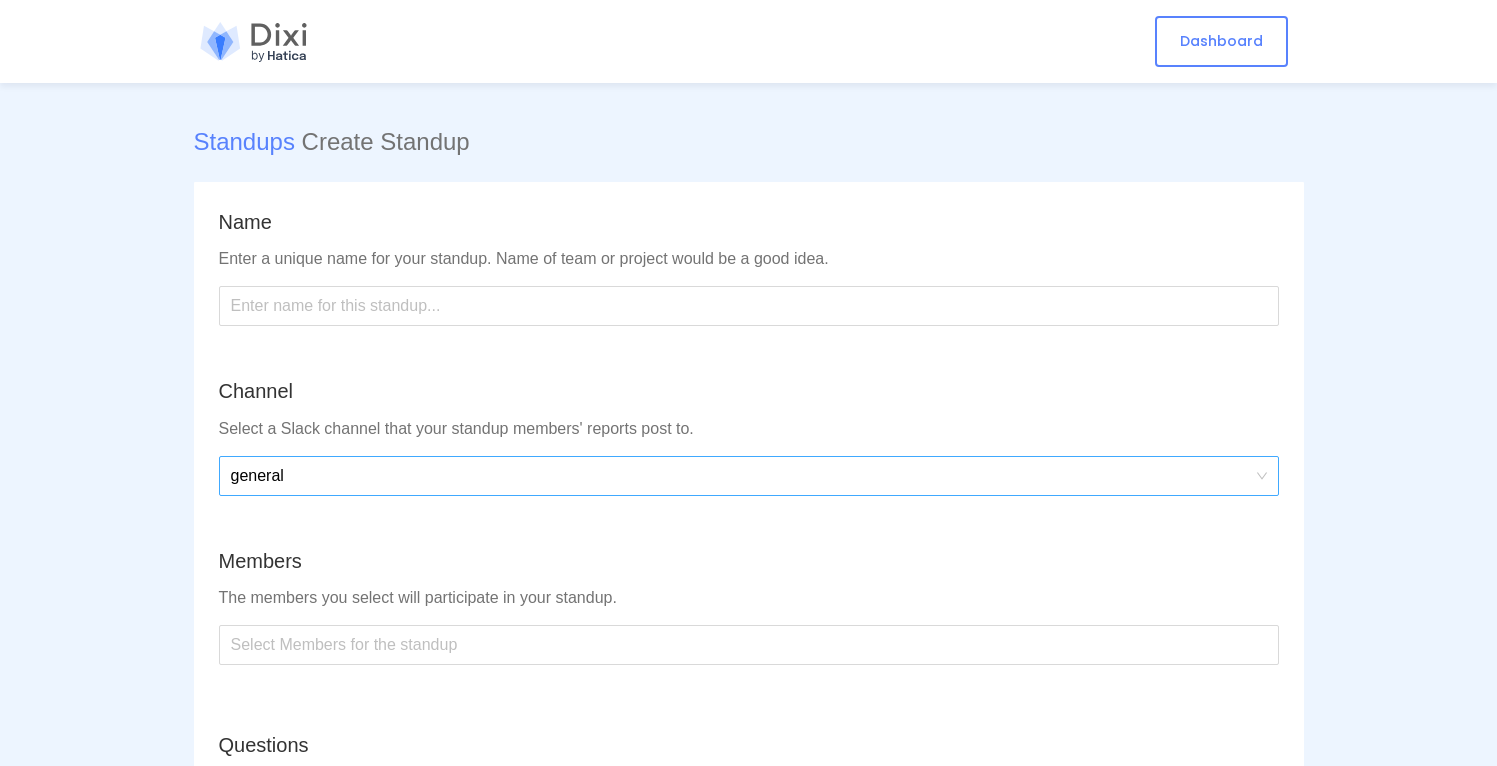 scroll, scrollTop: 4, scrollLeft: 0, axis: vertical 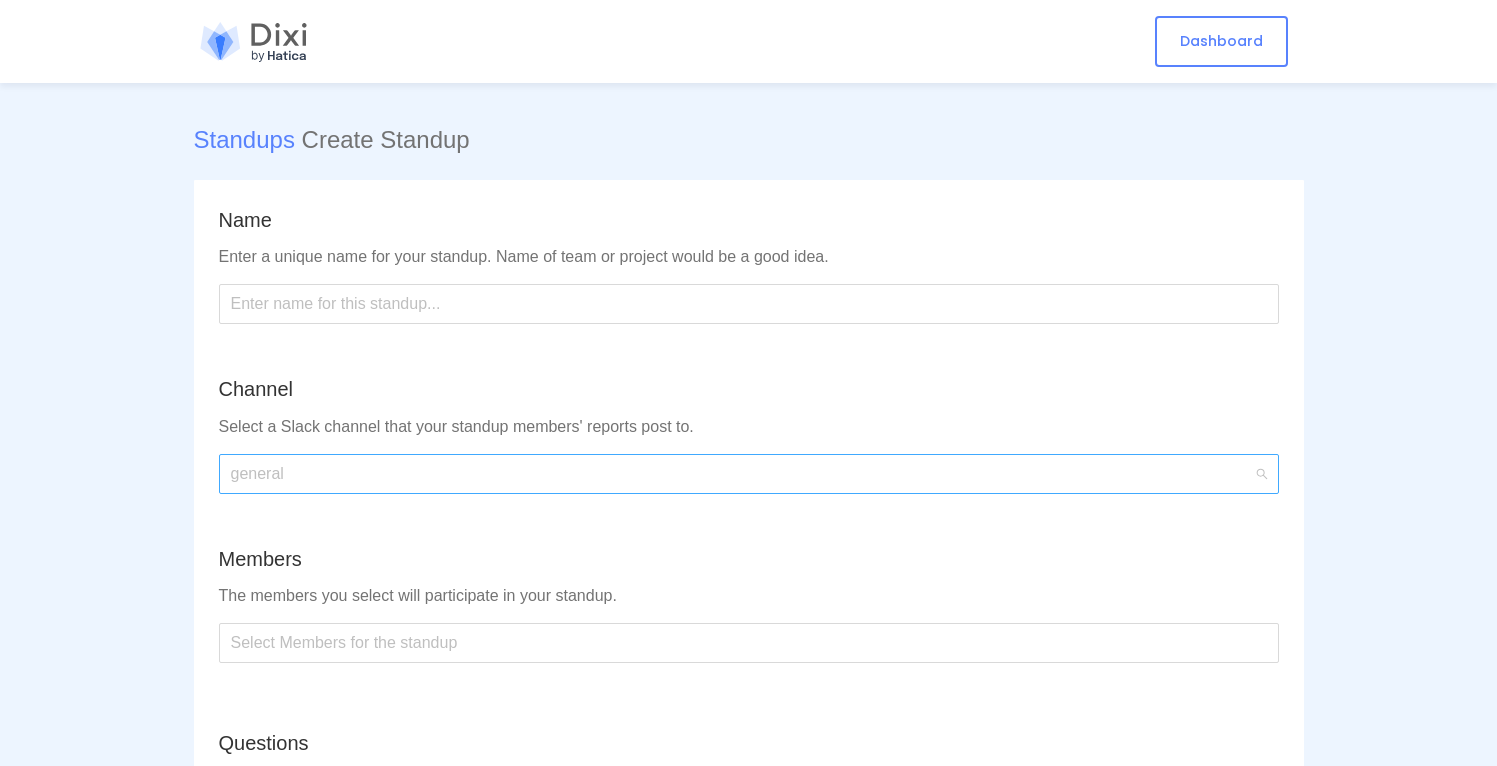 click on "general" at bounding box center (749, 474) 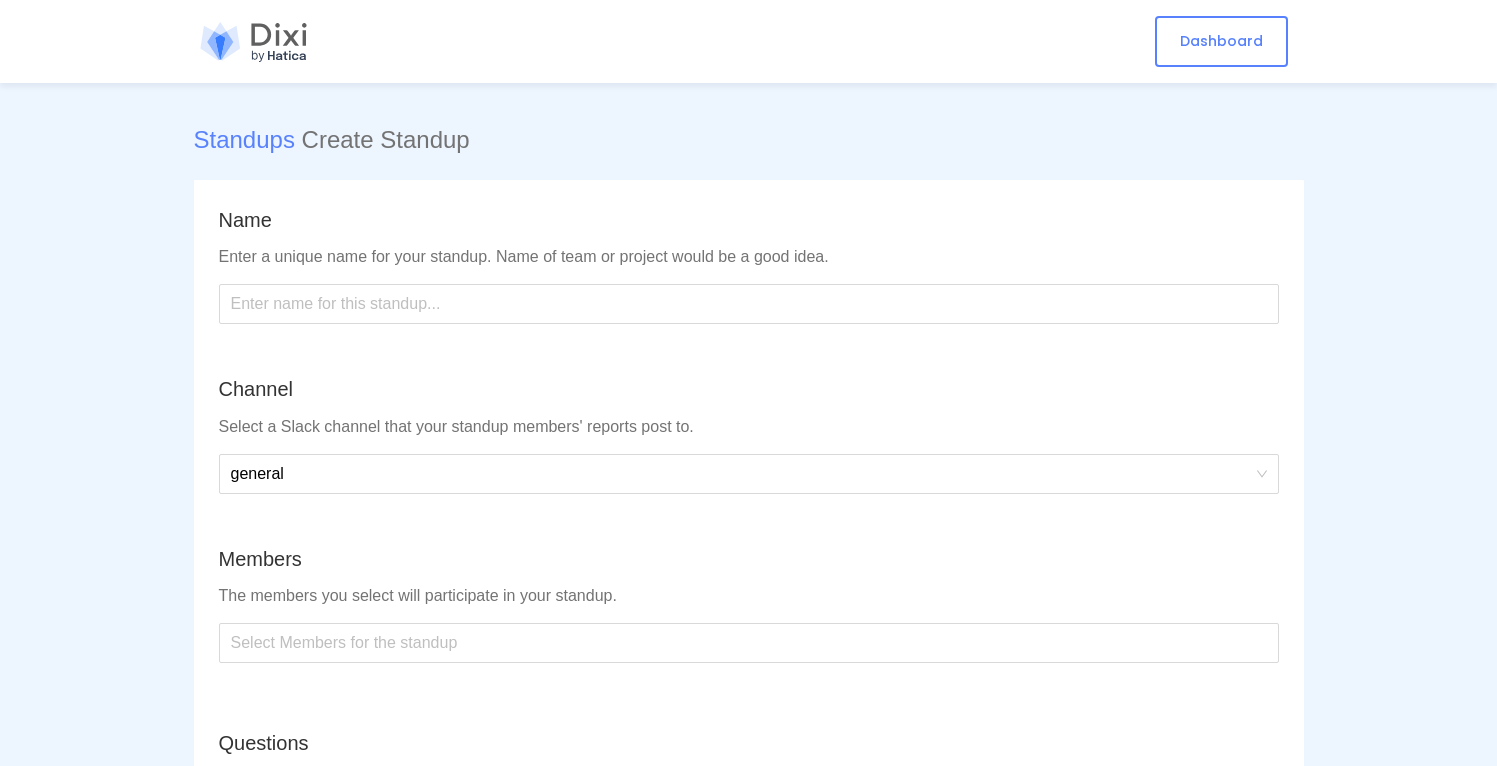 click on "Standups Create Standup Name Enter a unique name for your standup. Name of team or project would be a good idea. Channel Select a Slack channel that your standup members' reports post to. general Members Select Members for the standup Questions We have prefilled a set of questions for you to begin with. You can customize questions that fit your situation in the fields below. What did you complete yesterday? What will you do today? When will you be finished with that? Anything blocking your progress? Add Question Start Time Set the days and time when we should message standup questions to all the members participating in the standup. MON TUE WED THU FRI SAT SUN 09:00 User's default timezone Schedule Standup Summary Responses from all participating members get posted: On completion of each member's standup submission At a fixed scheduled time for all standup submissions 10:00 (GMT-03:00) America/Buenos_Aires Reminders" at bounding box center [748, 1382] 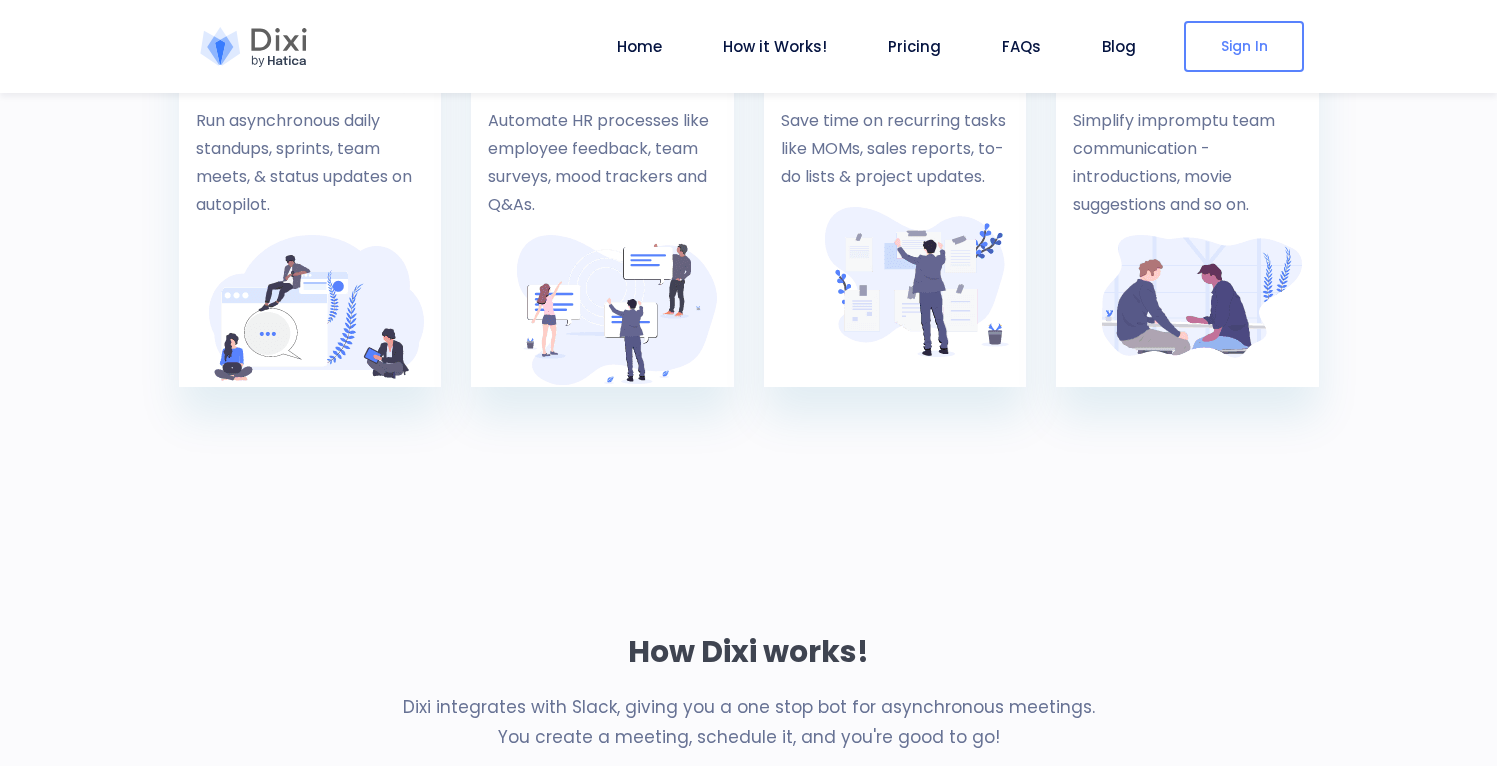 scroll, scrollTop: 494, scrollLeft: 0, axis: vertical 